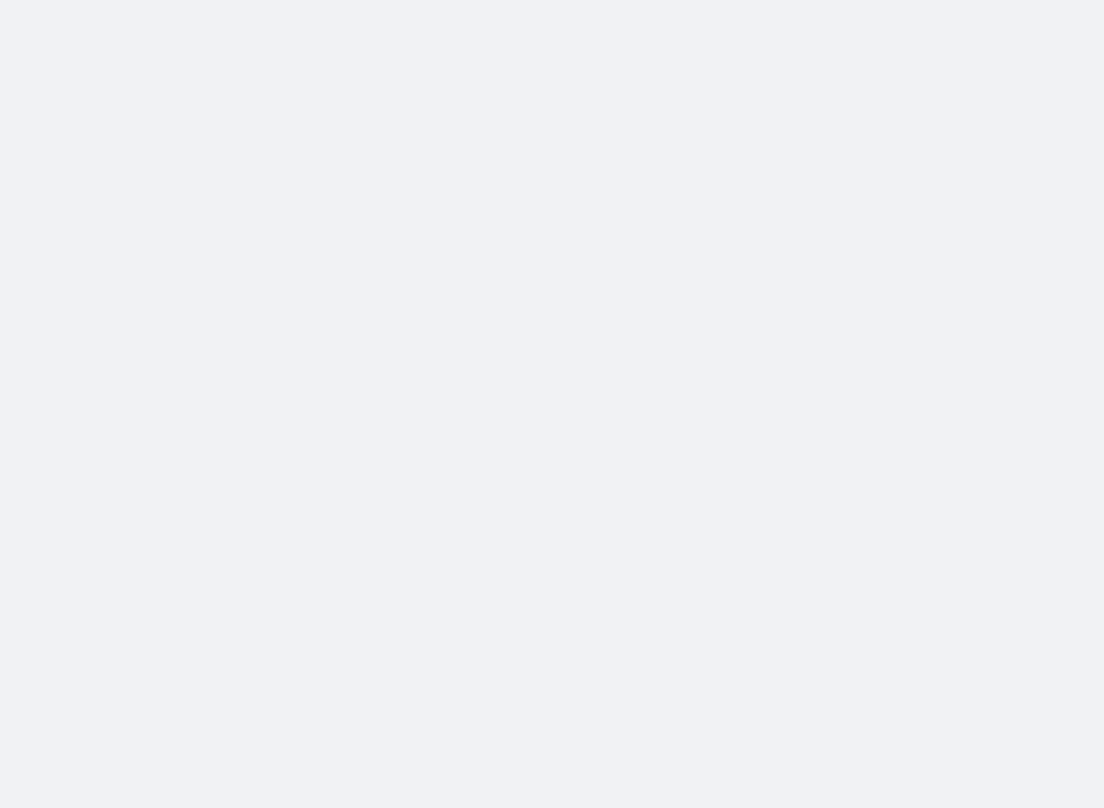 scroll, scrollTop: 0, scrollLeft: 0, axis: both 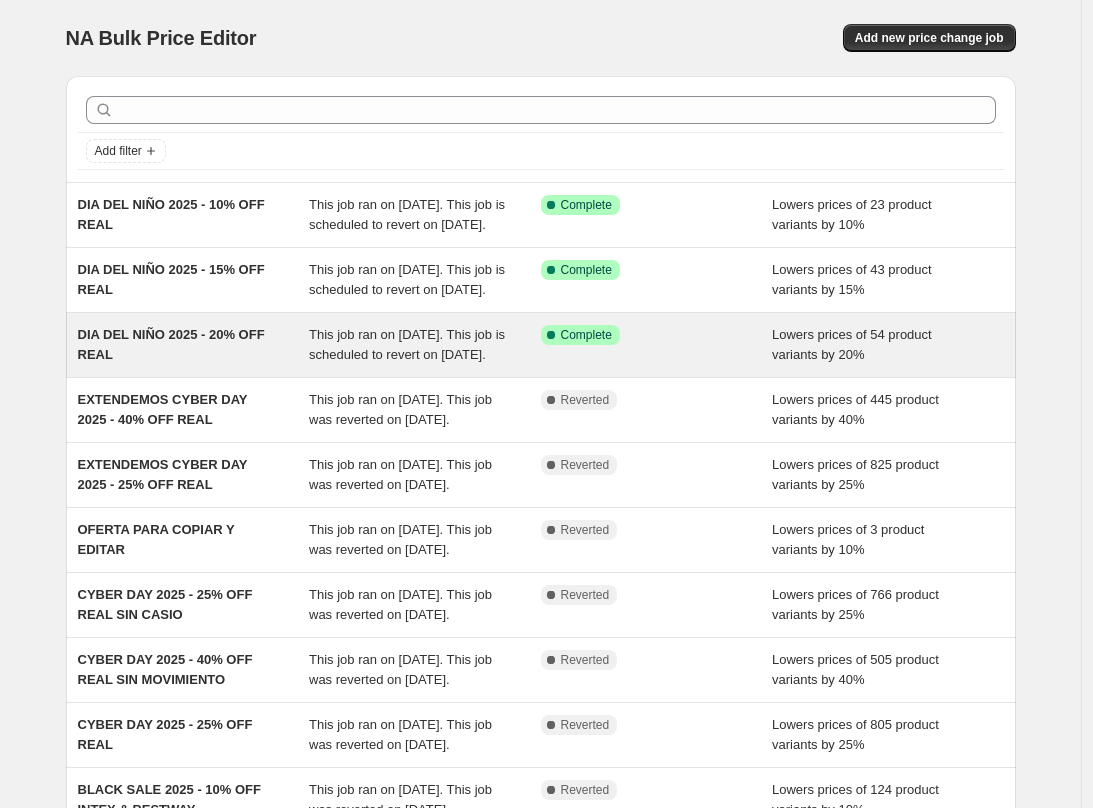click on "Success Complete Complete" at bounding box center [657, 345] 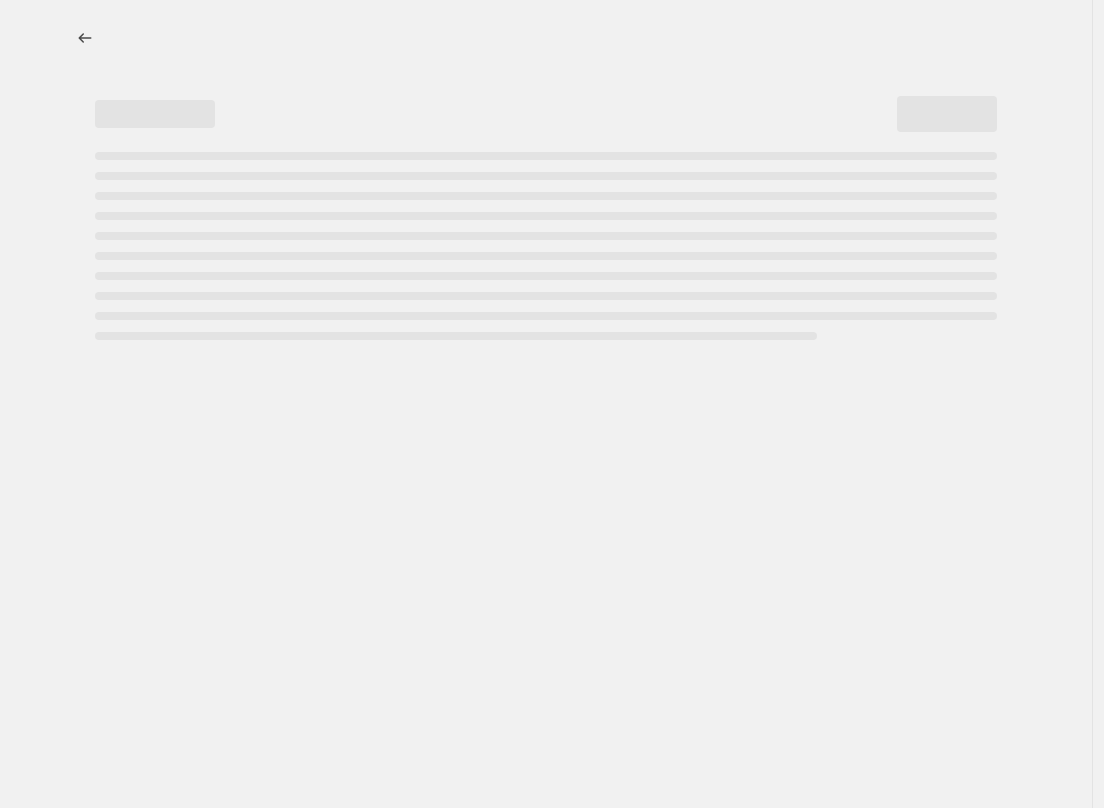 select on "percentage" 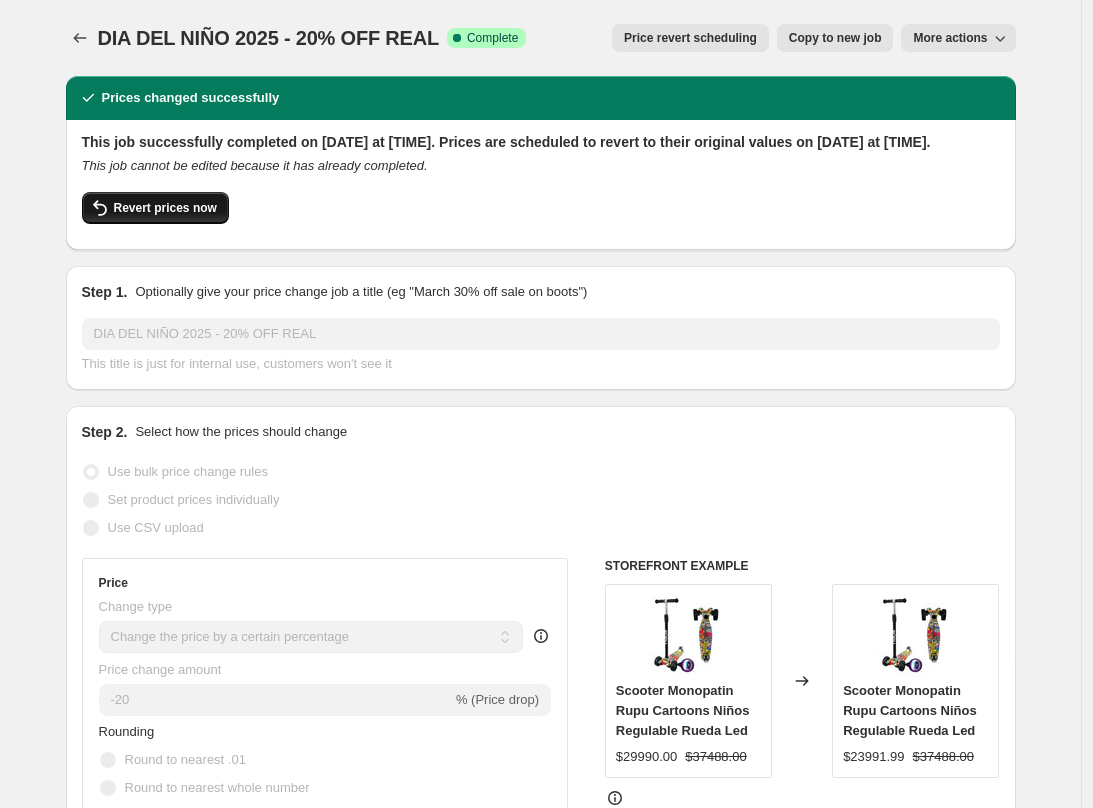 click on "Revert prices now" at bounding box center (165, 208) 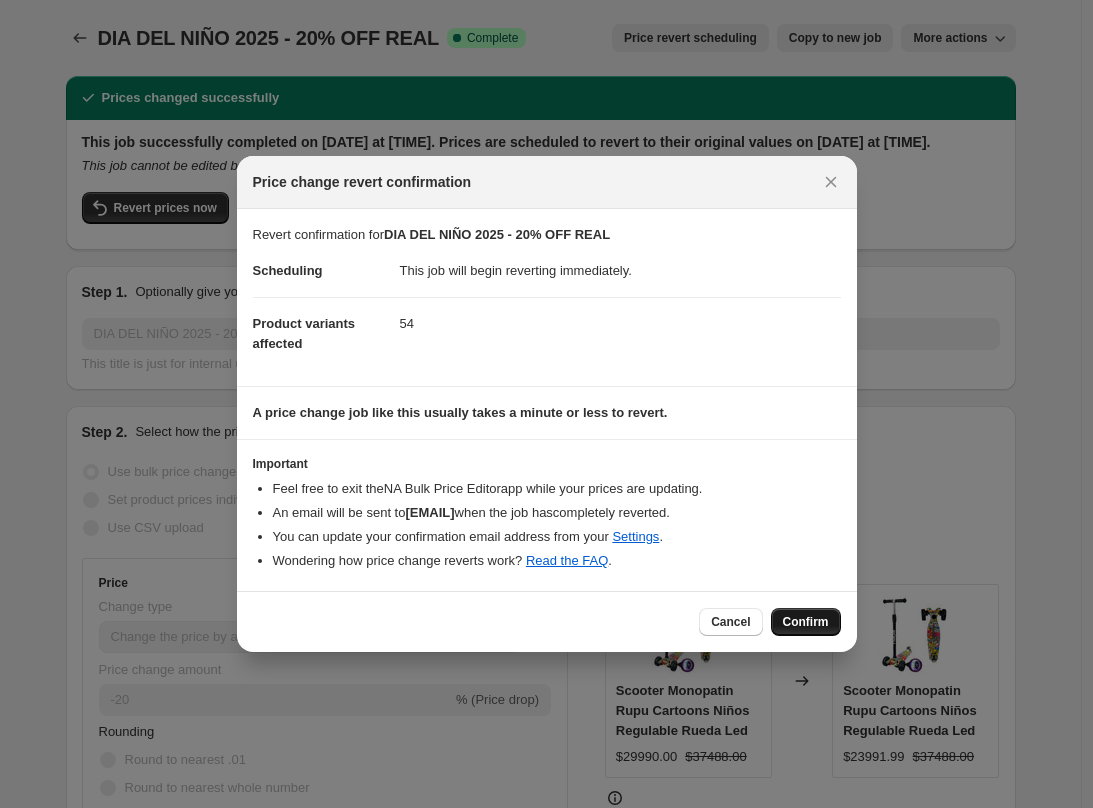 click on "Confirm" at bounding box center [806, 622] 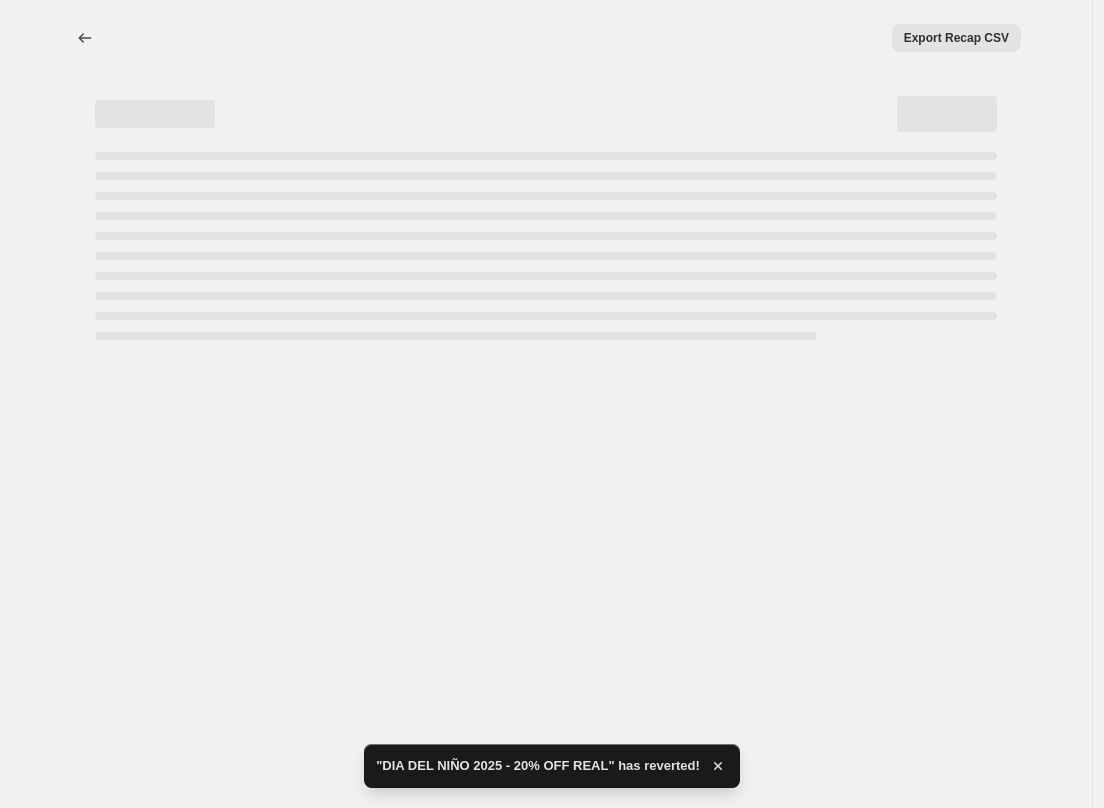 select on "percentage" 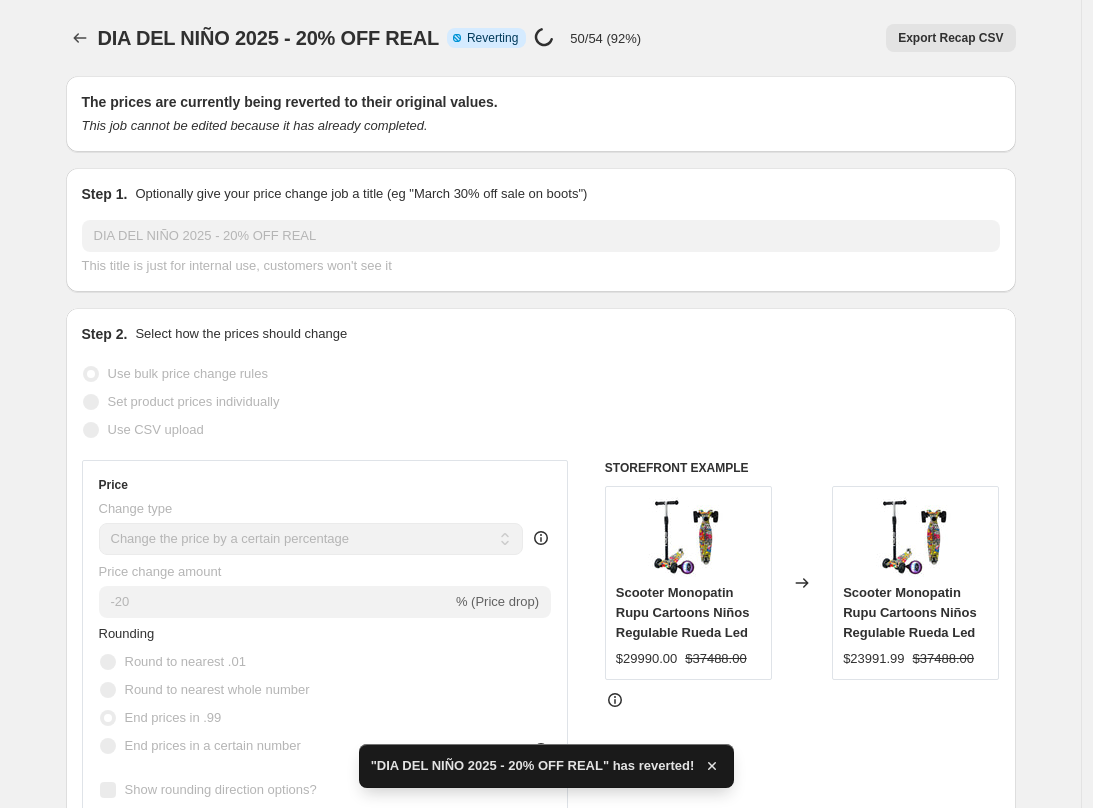 checkbox on "true" 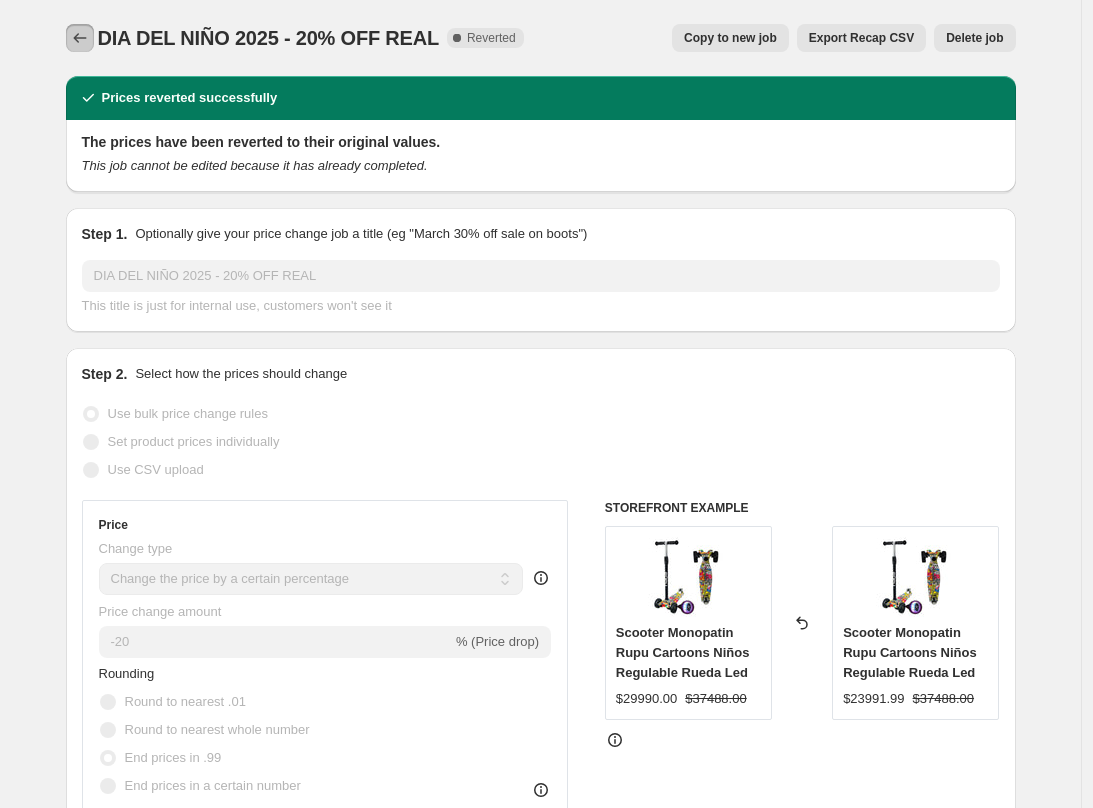 click 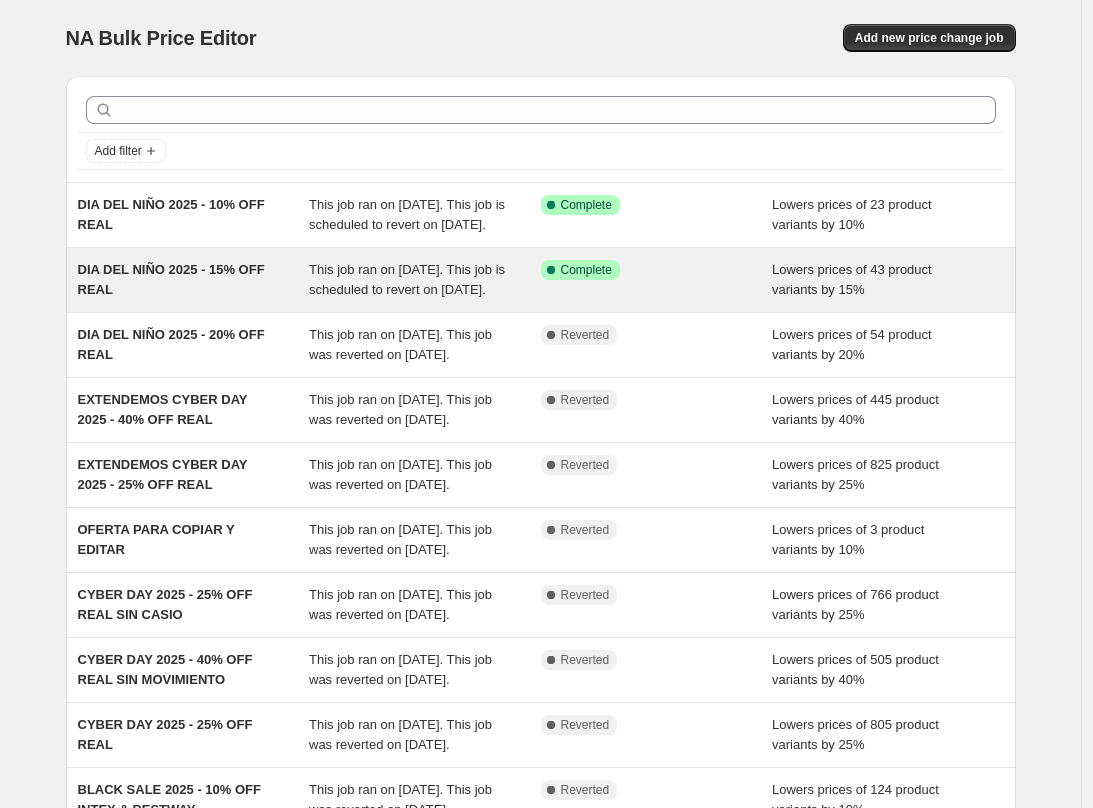 click on "DIA DEL NIÑO 2025 - 15% OFF REAL" at bounding box center (194, 280) 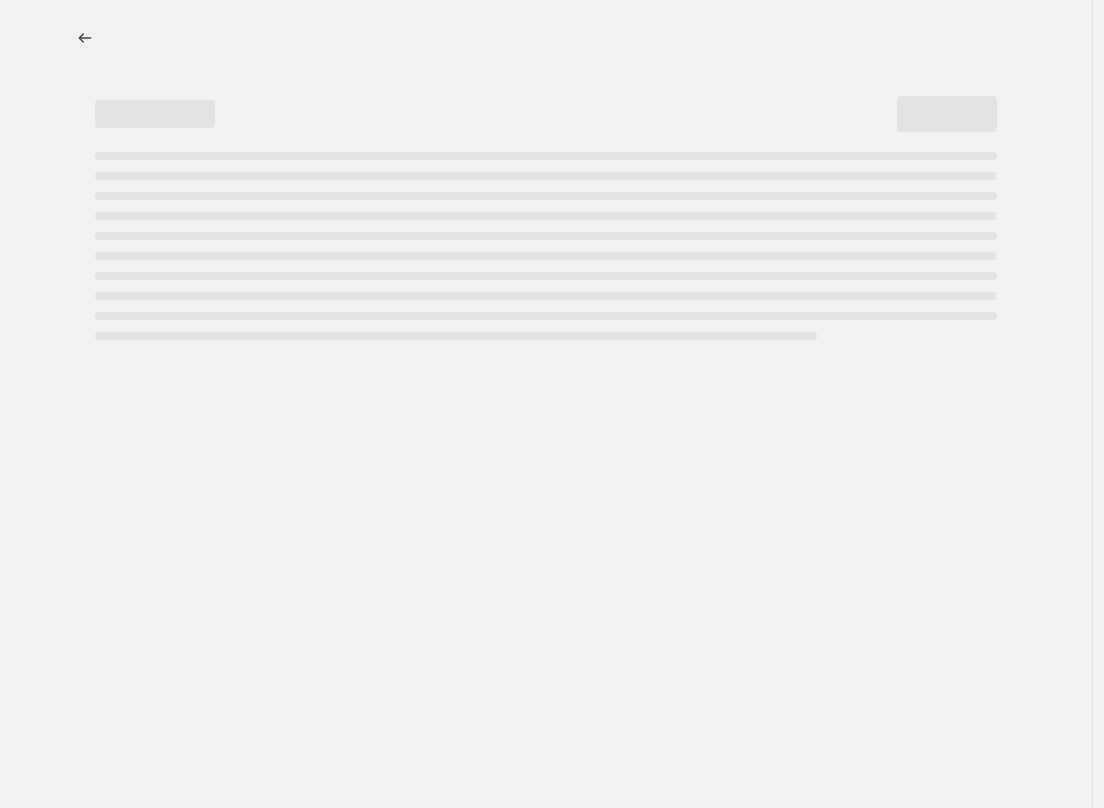 select on "percentage" 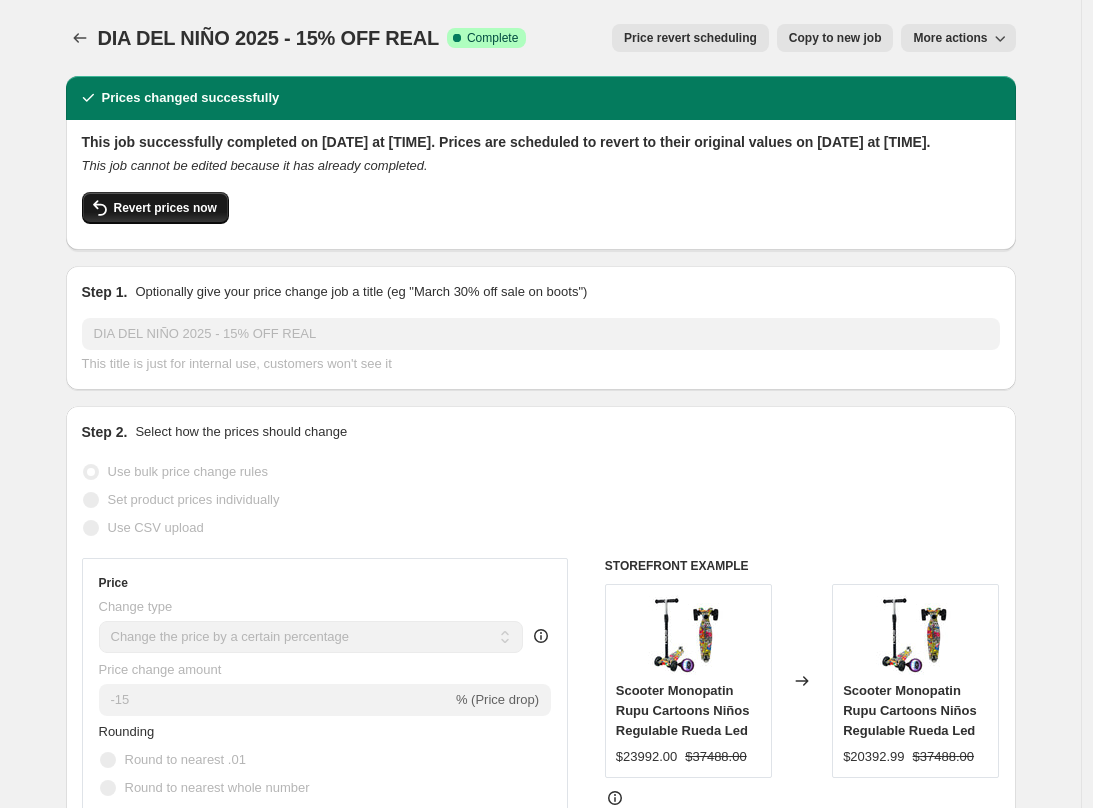 click on "Revert prices now" at bounding box center (165, 208) 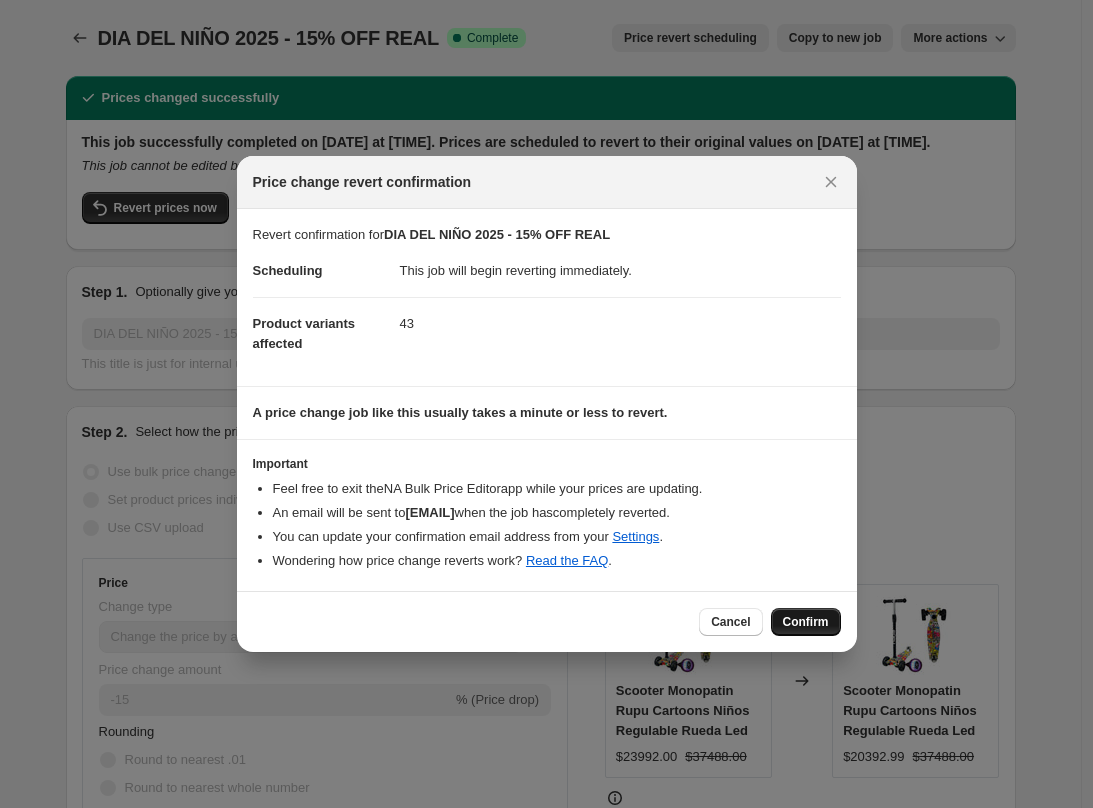 click on "Confirm" at bounding box center (806, 622) 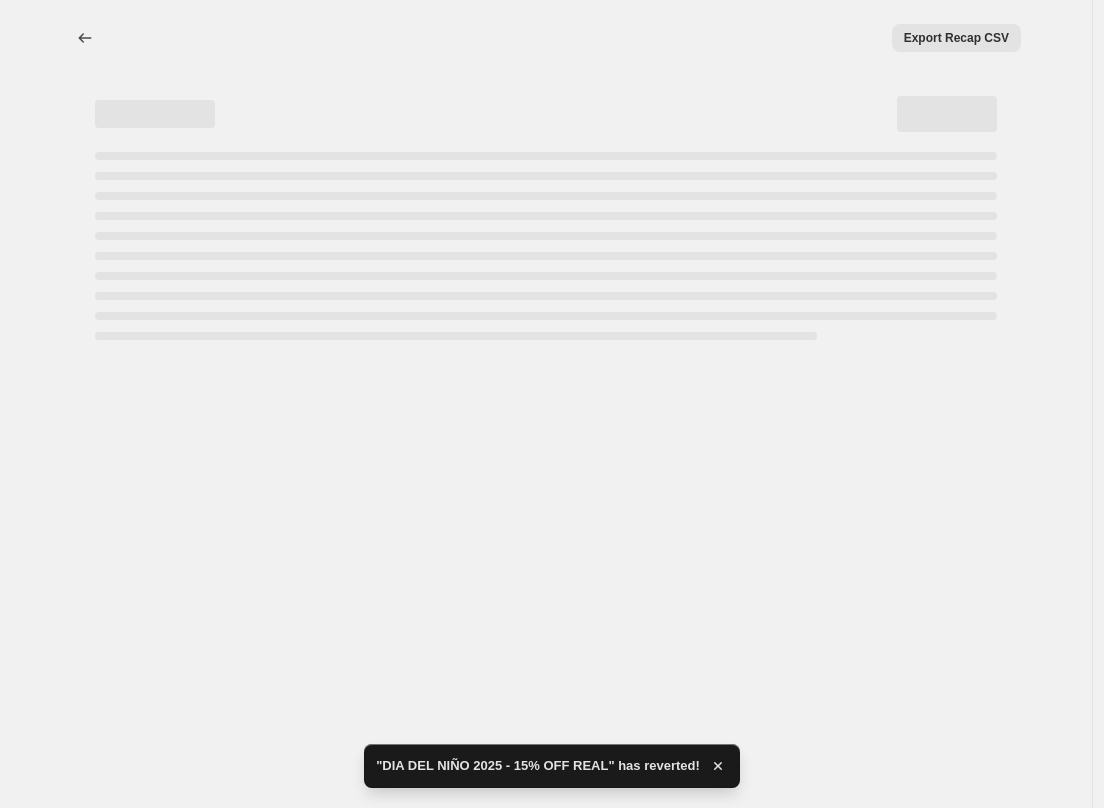 select on "percentage" 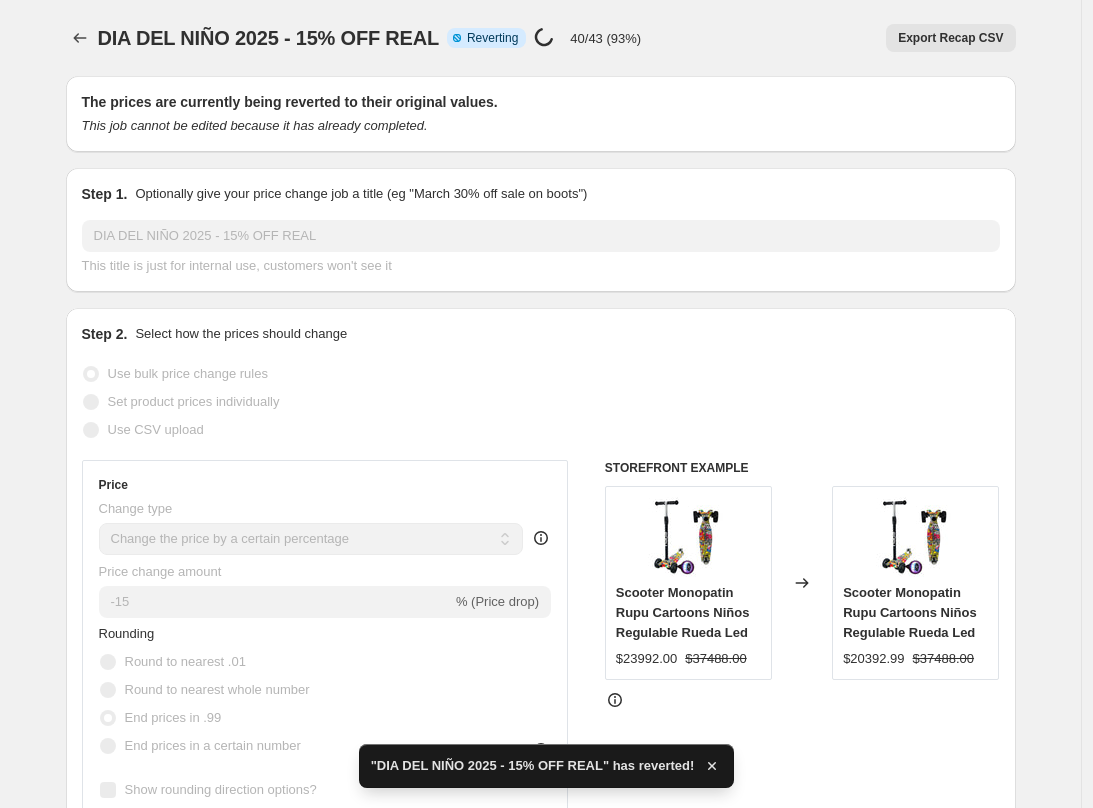 checkbox on "true" 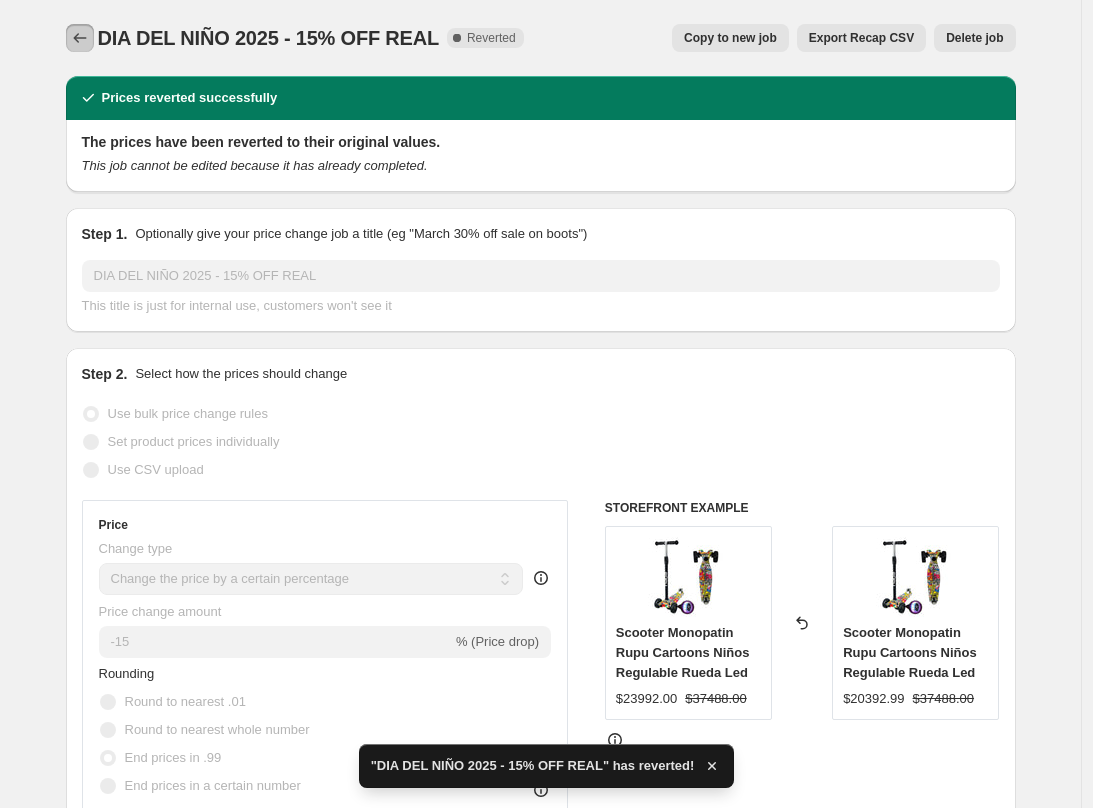 click 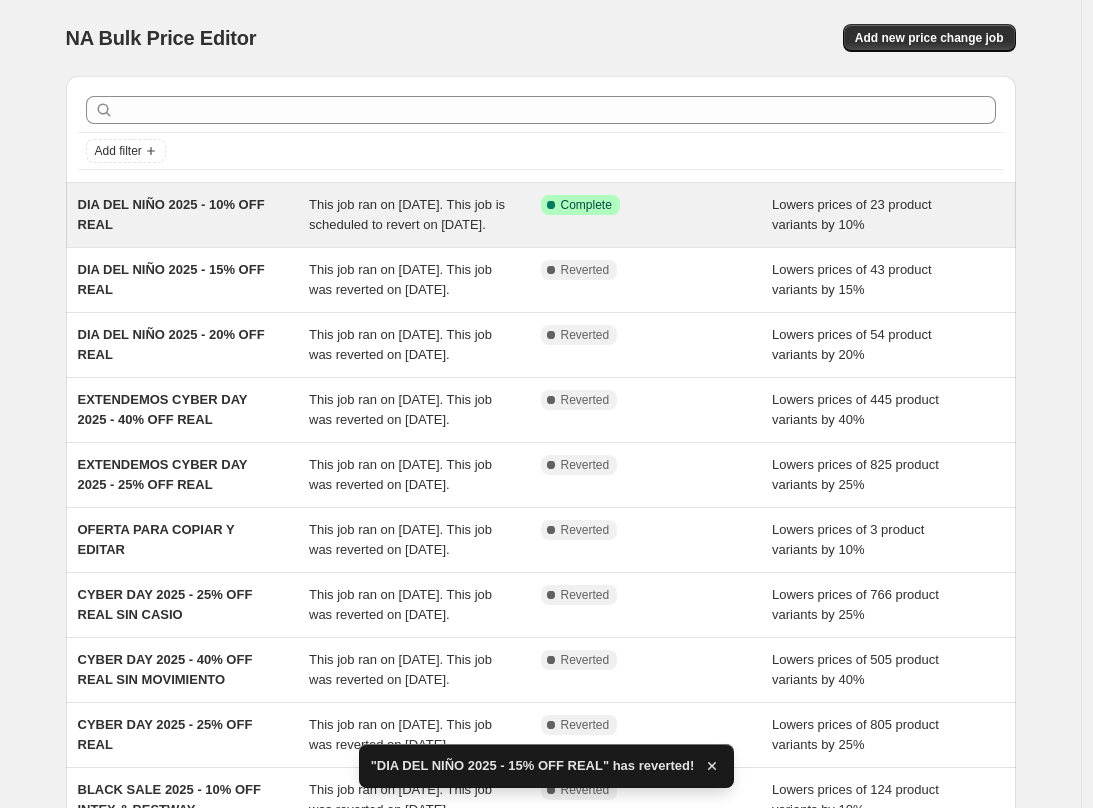 click on "DIA DEL NIÑO 2025 - 10% OFF REAL" at bounding box center (194, 215) 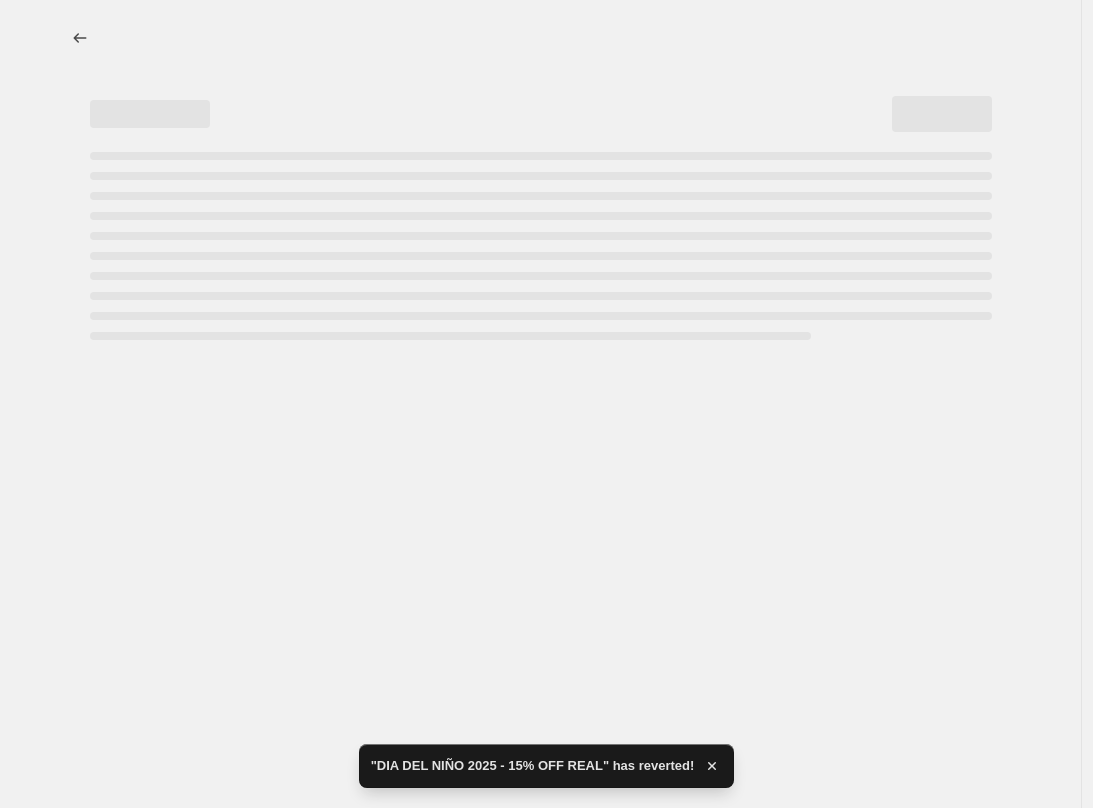 select on "percentage" 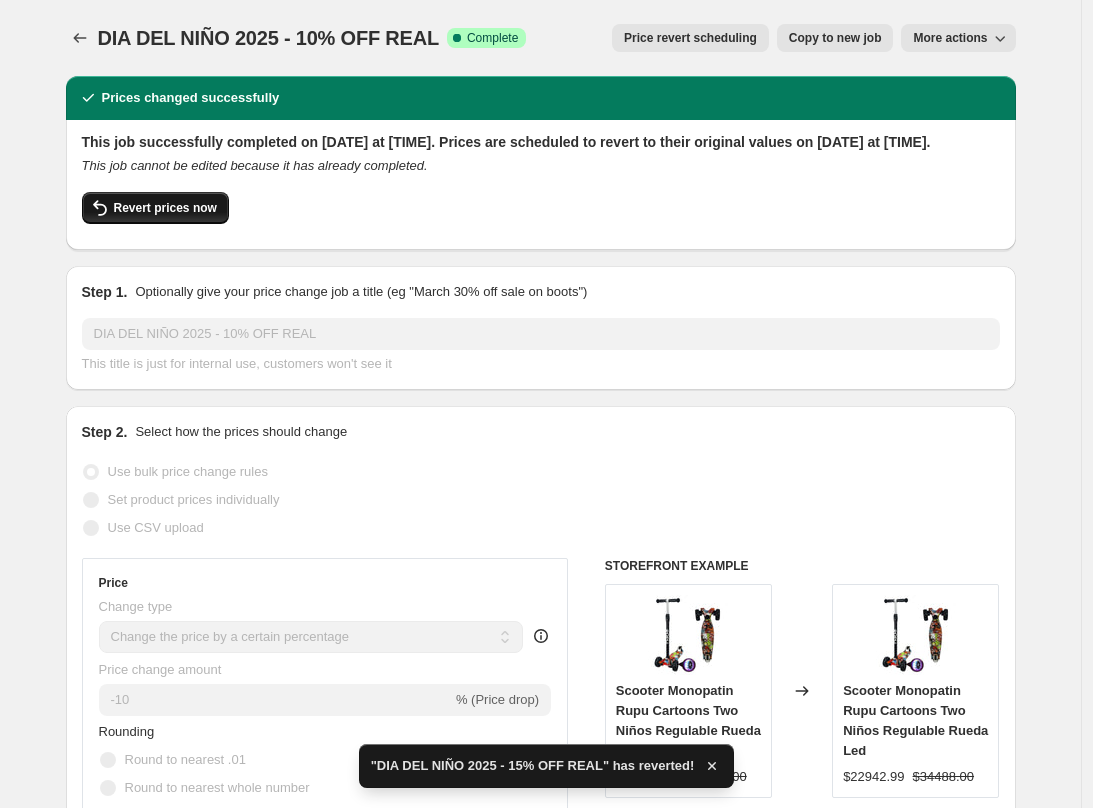 click on "Revert prices now" at bounding box center (165, 208) 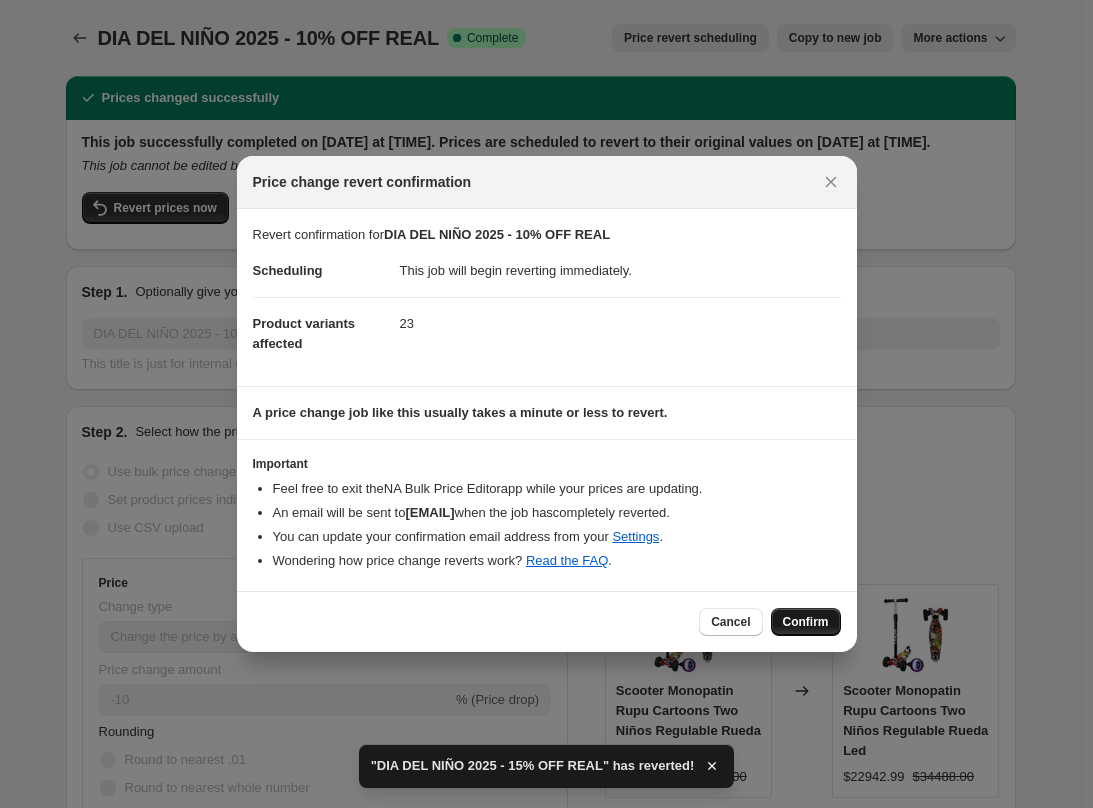 click on "Confirm" at bounding box center (806, 622) 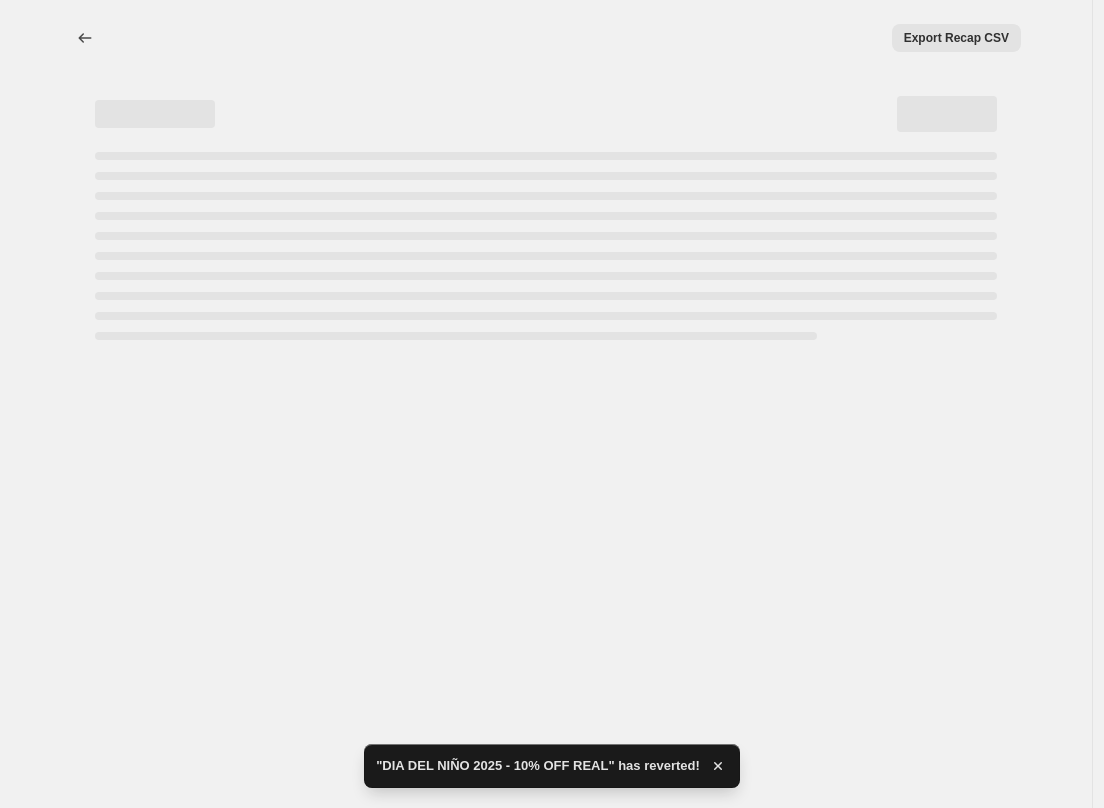 select on "percentage" 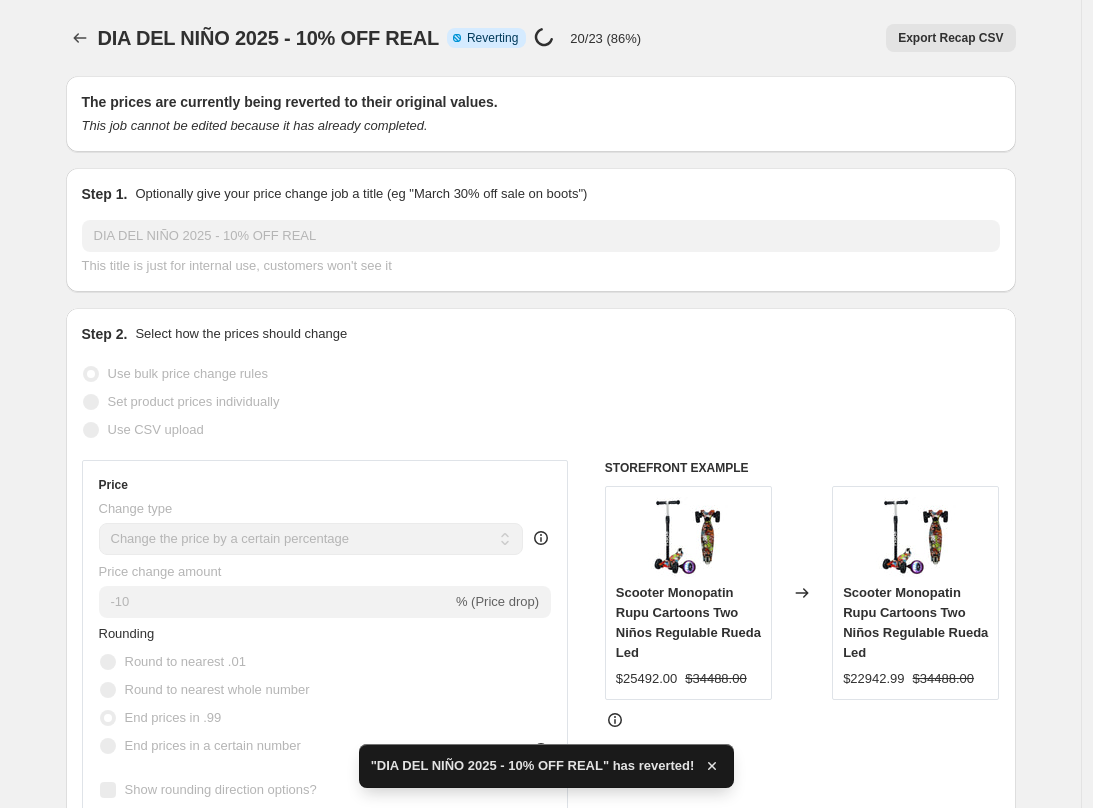 checkbox on "true" 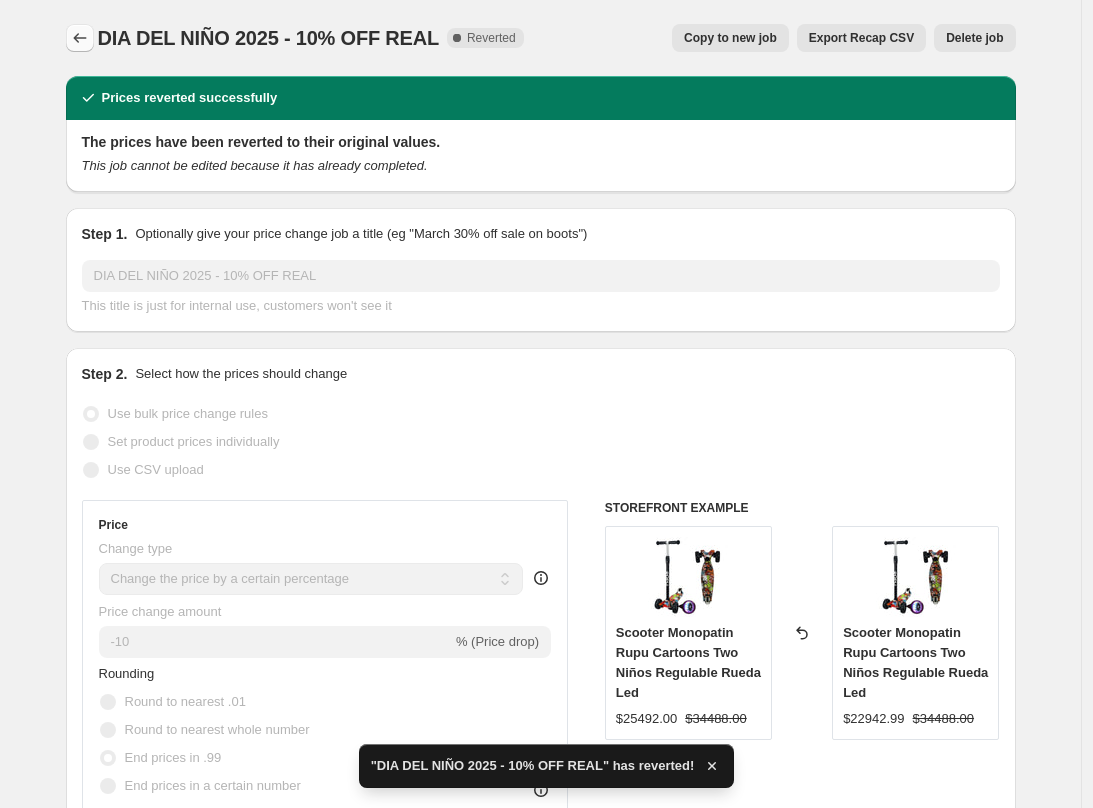 click 